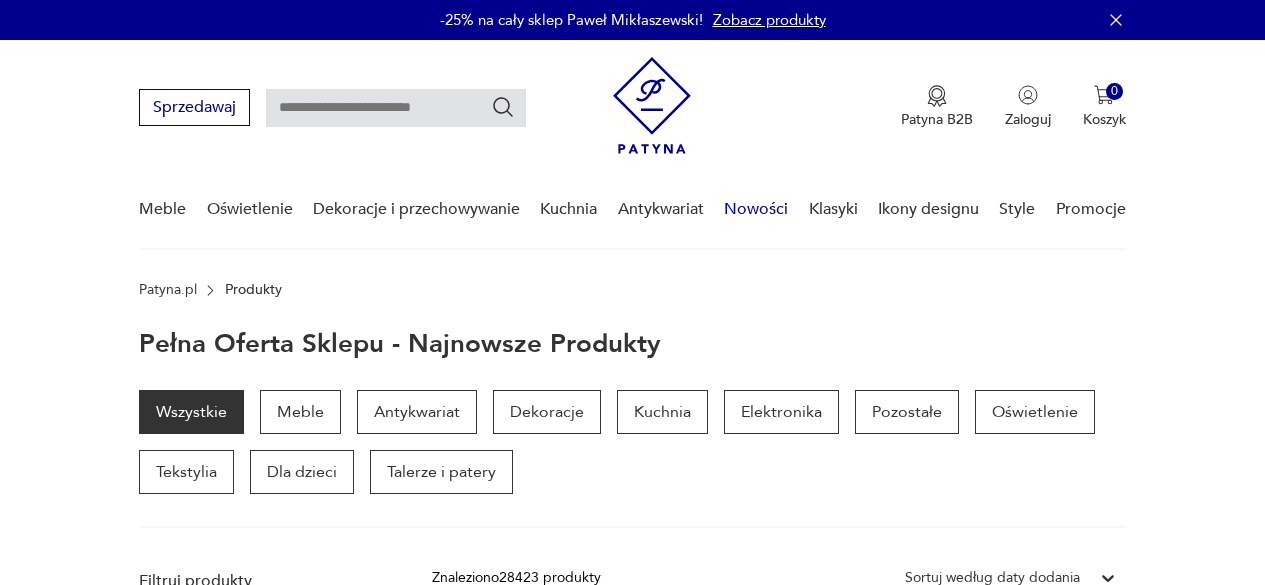 scroll, scrollTop: 0, scrollLeft: 0, axis: both 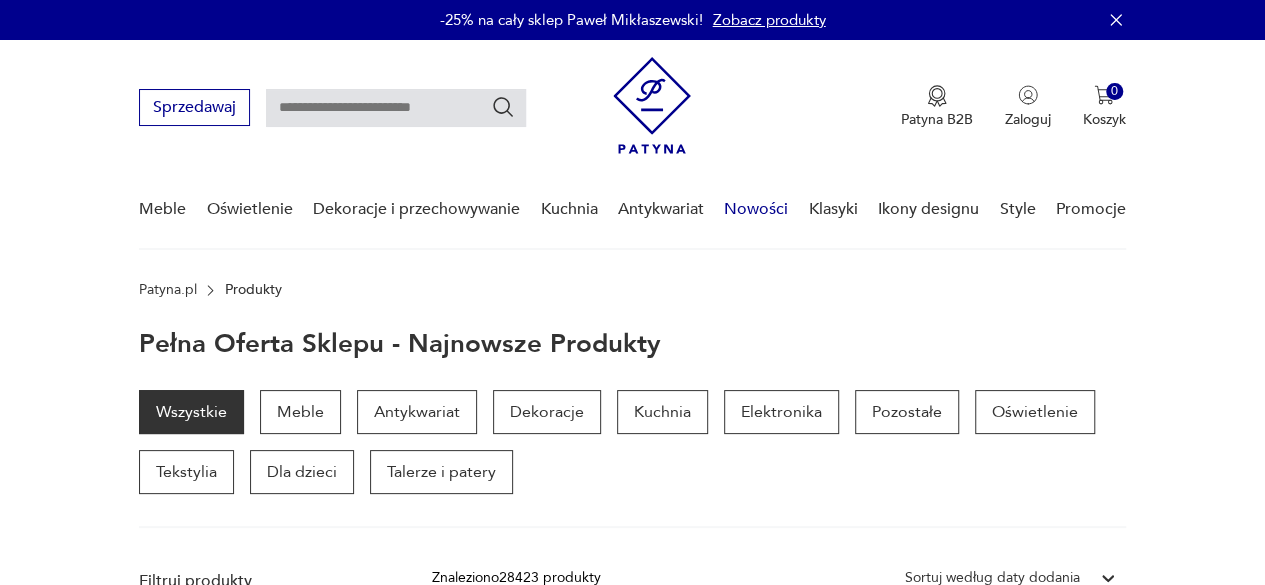 click on "Nowości" at bounding box center (756, 209) 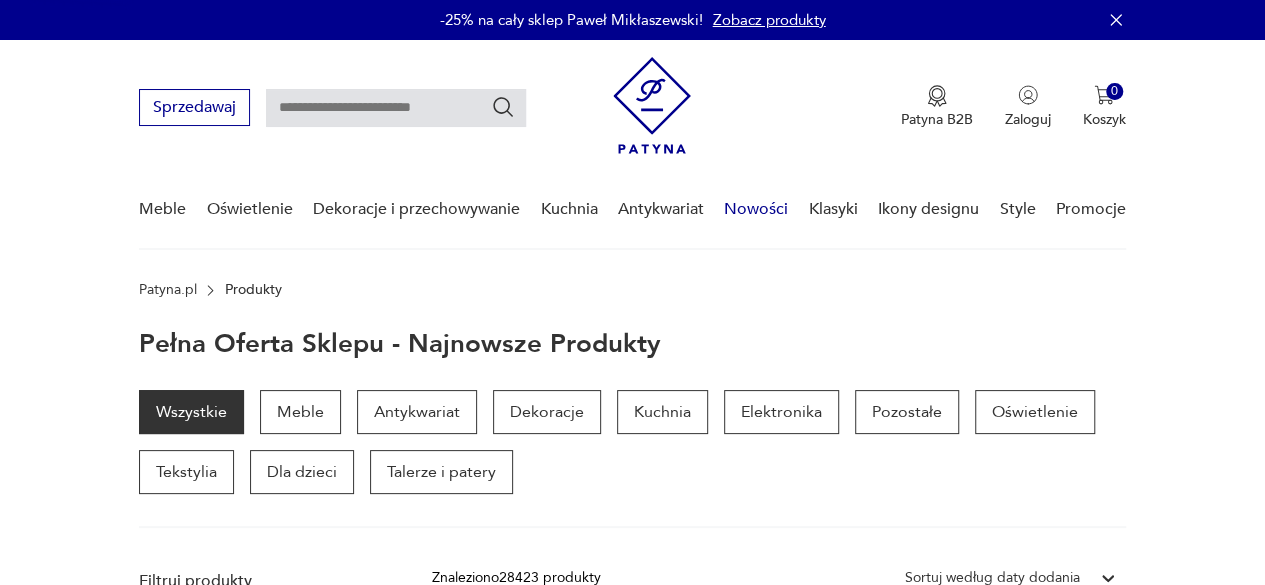 click on "Nowości" at bounding box center (756, 209) 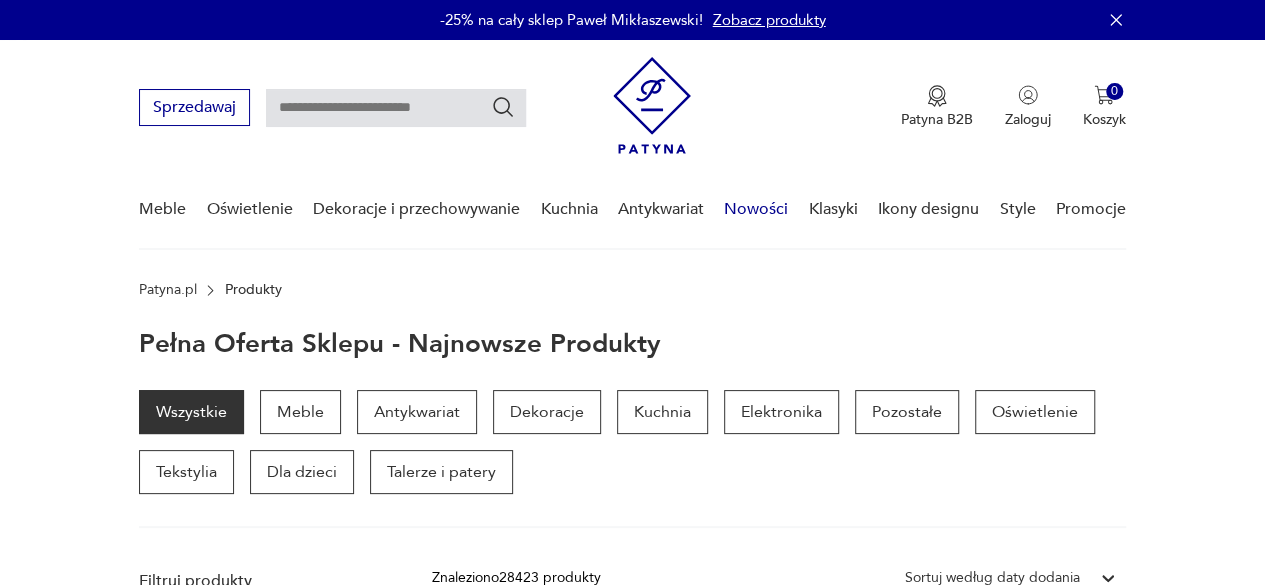 scroll, scrollTop: 12, scrollLeft: 0, axis: vertical 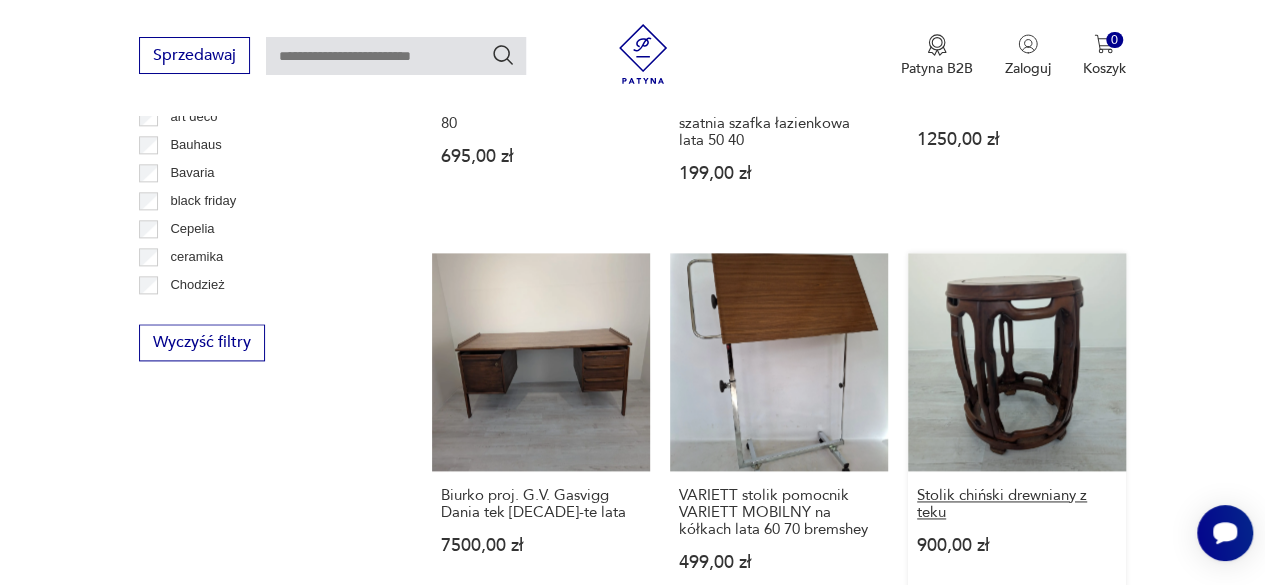 click on "Stolik chiński drewniany z teku" at bounding box center (1017, 504) 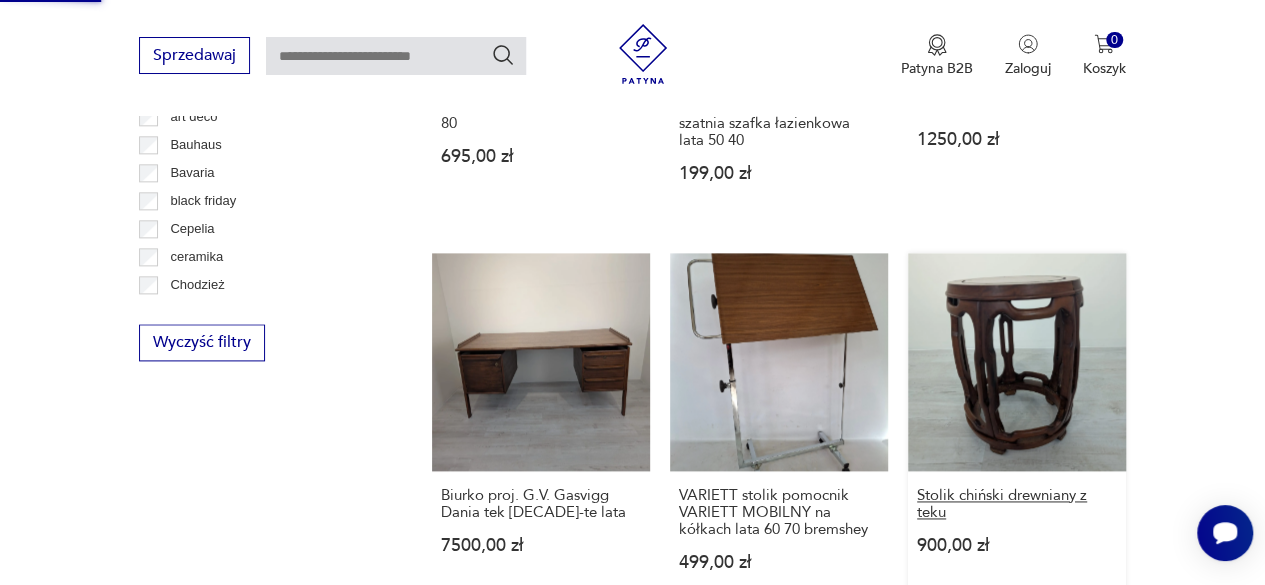 scroll, scrollTop: 1059, scrollLeft: 0, axis: vertical 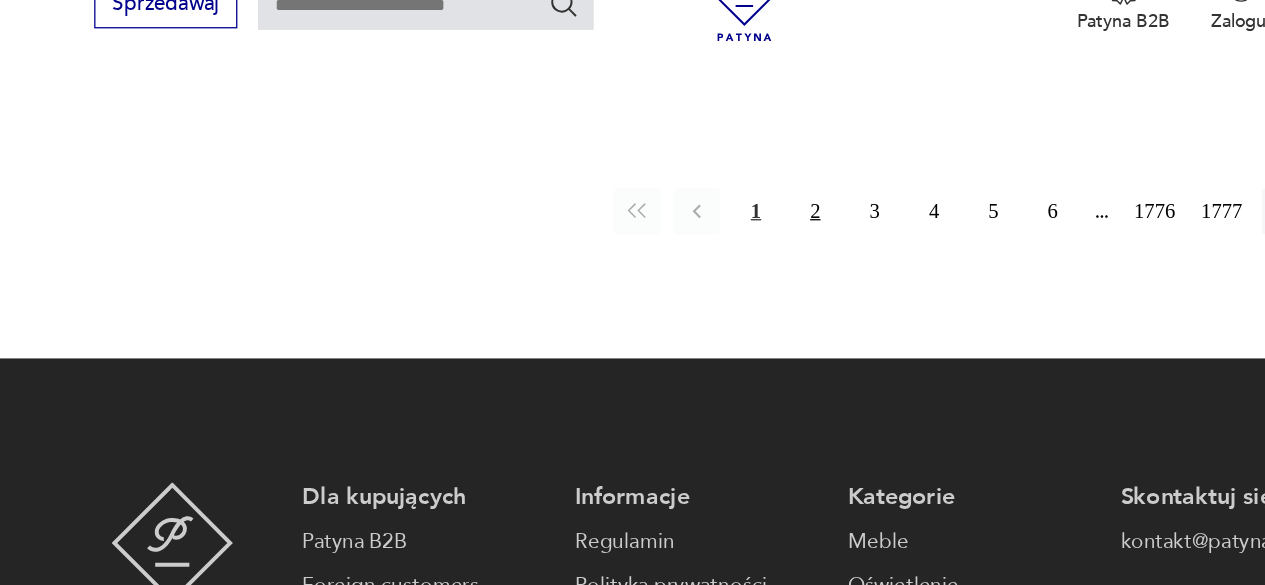 click on "2" at bounding box center [698, 216] 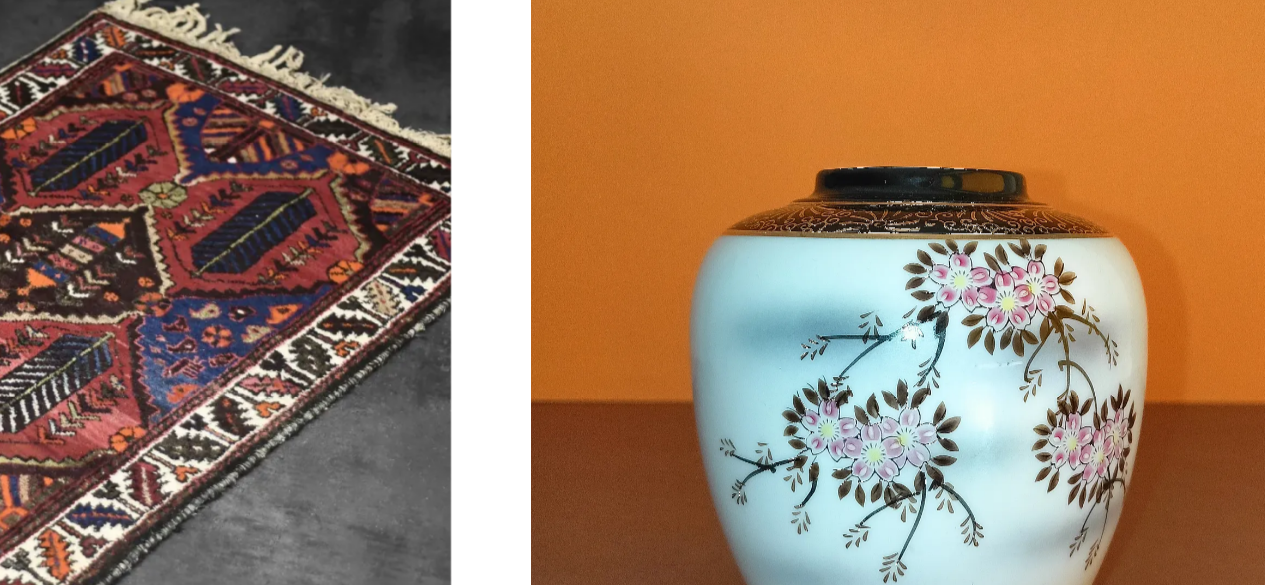 scroll, scrollTop: 1935, scrollLeft: 0, axis: vertical 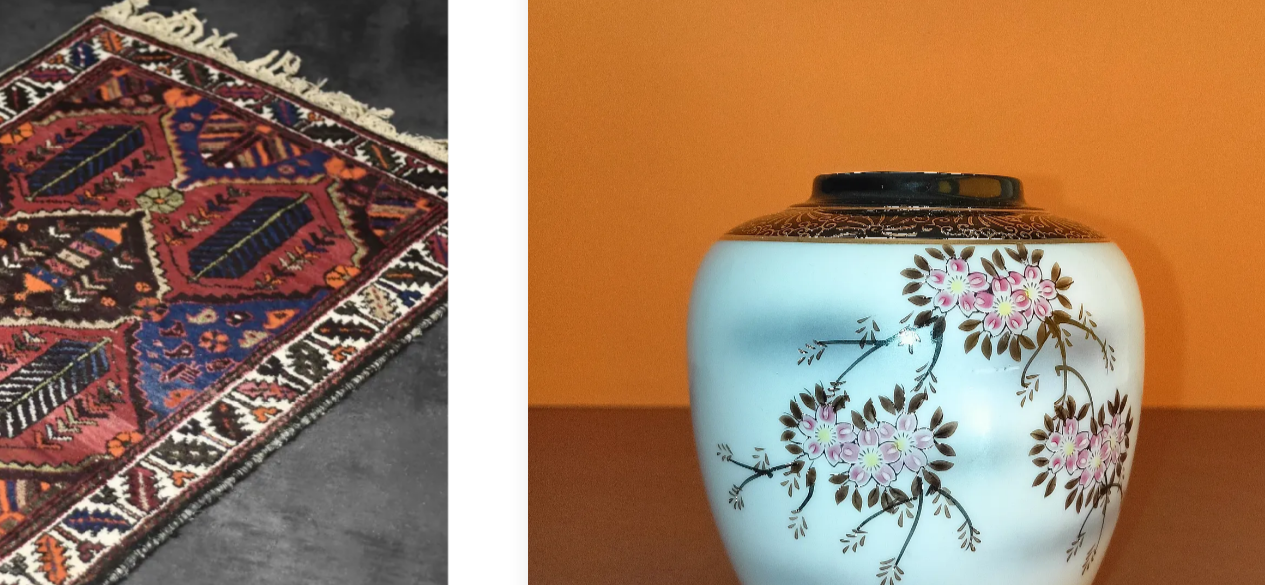 click on "Wazon-słoik na imbir (ang. ginger jar) z motywem kwiatów wiśni (sakura) - stan idealny 90,00 zł" at bounding box center [1017, 436] 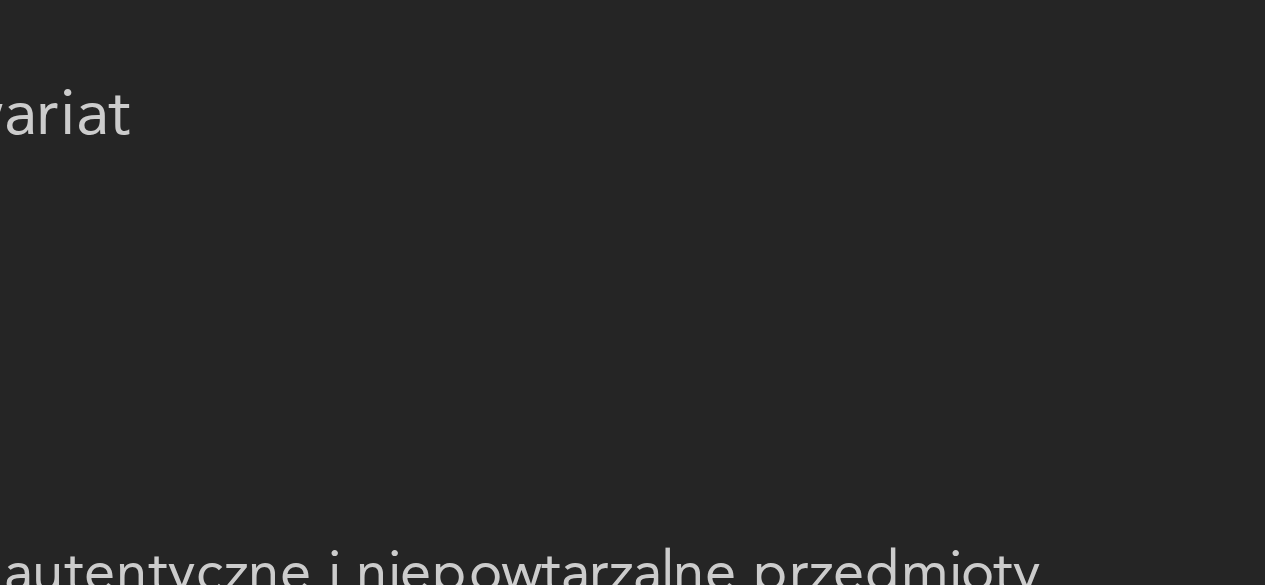 click at bounding box center (1100, 477) 